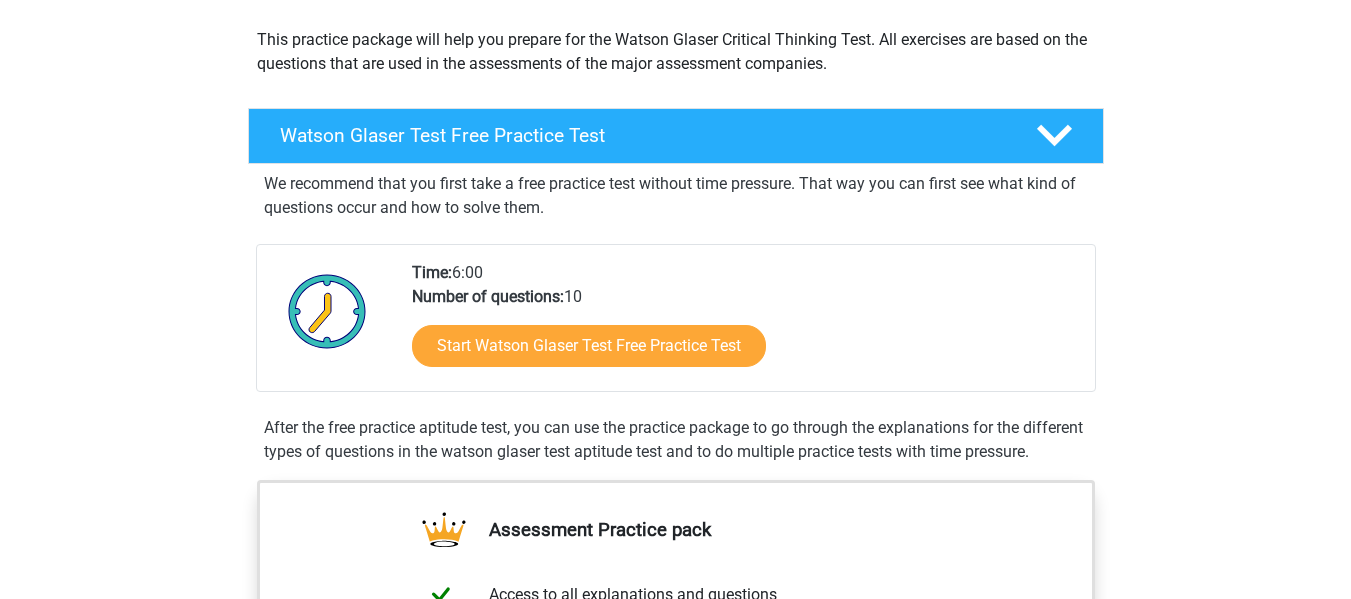 scroll, scrollTop: 200, scrollLeft: 0, axis: vertical 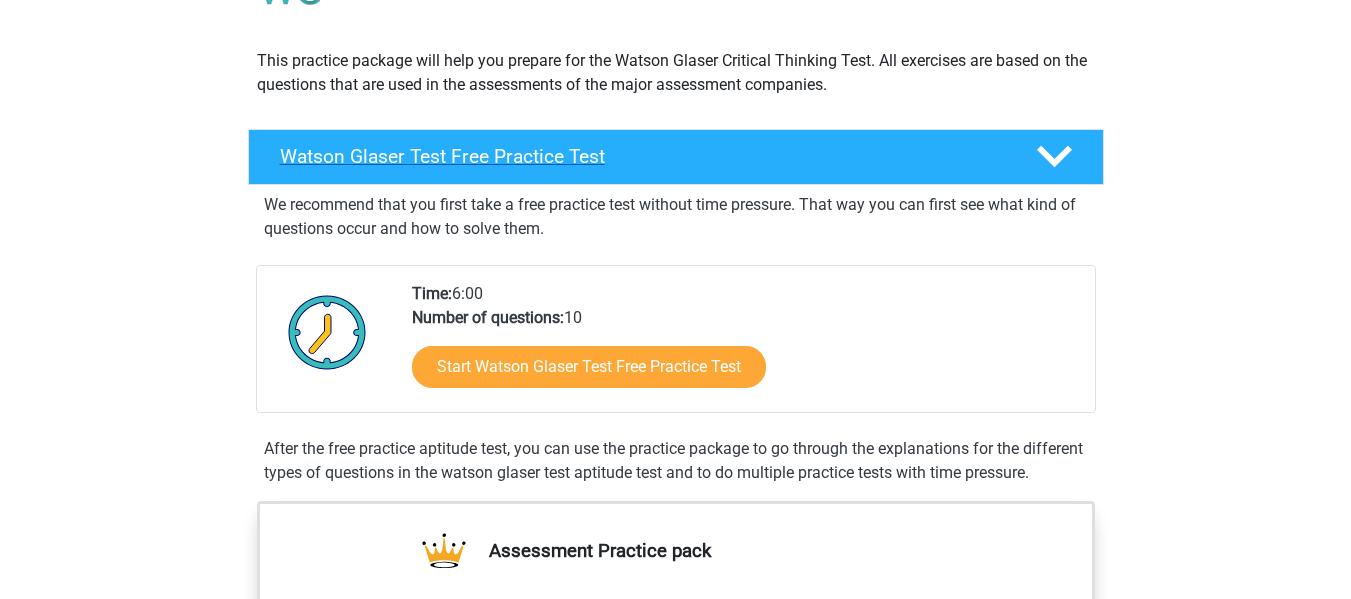 click 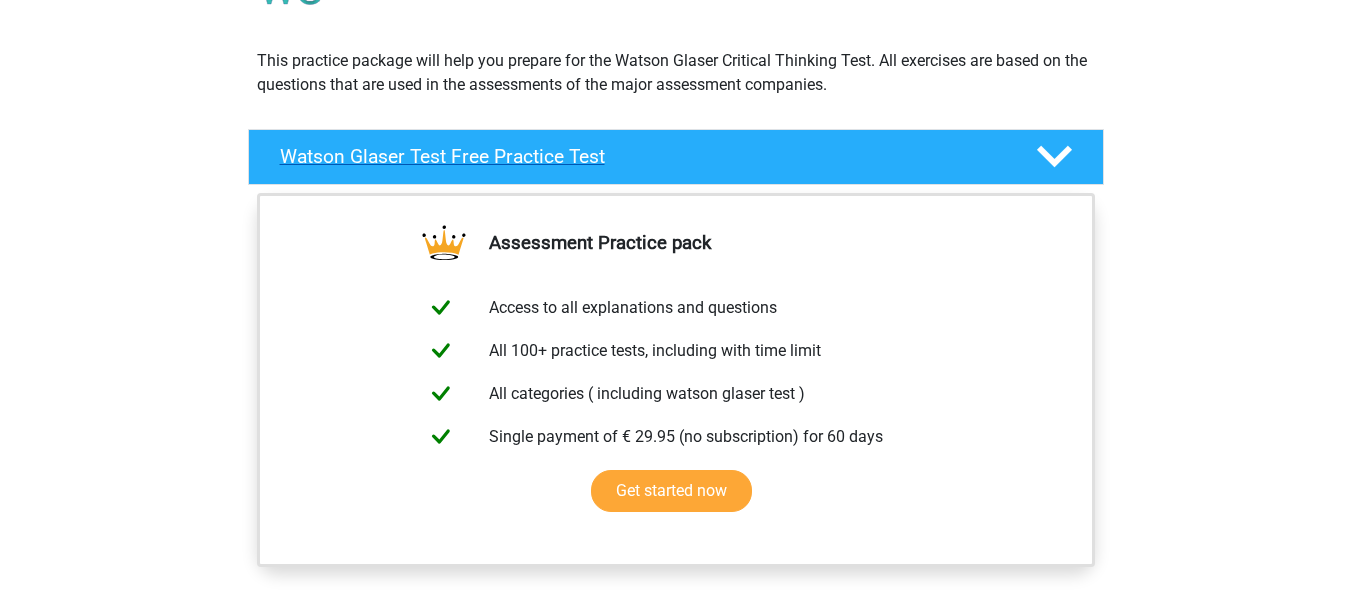 click 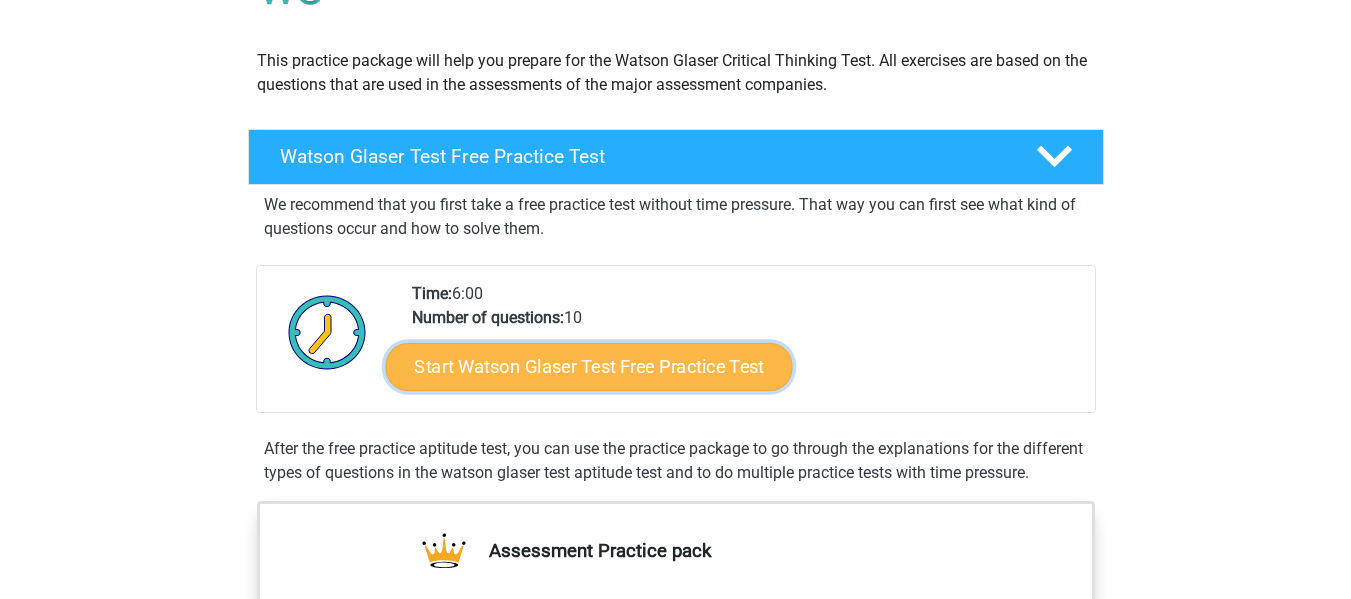 click on "Start Watson Glaser Test
Free Practice Test" at bounding box center (588, 367) 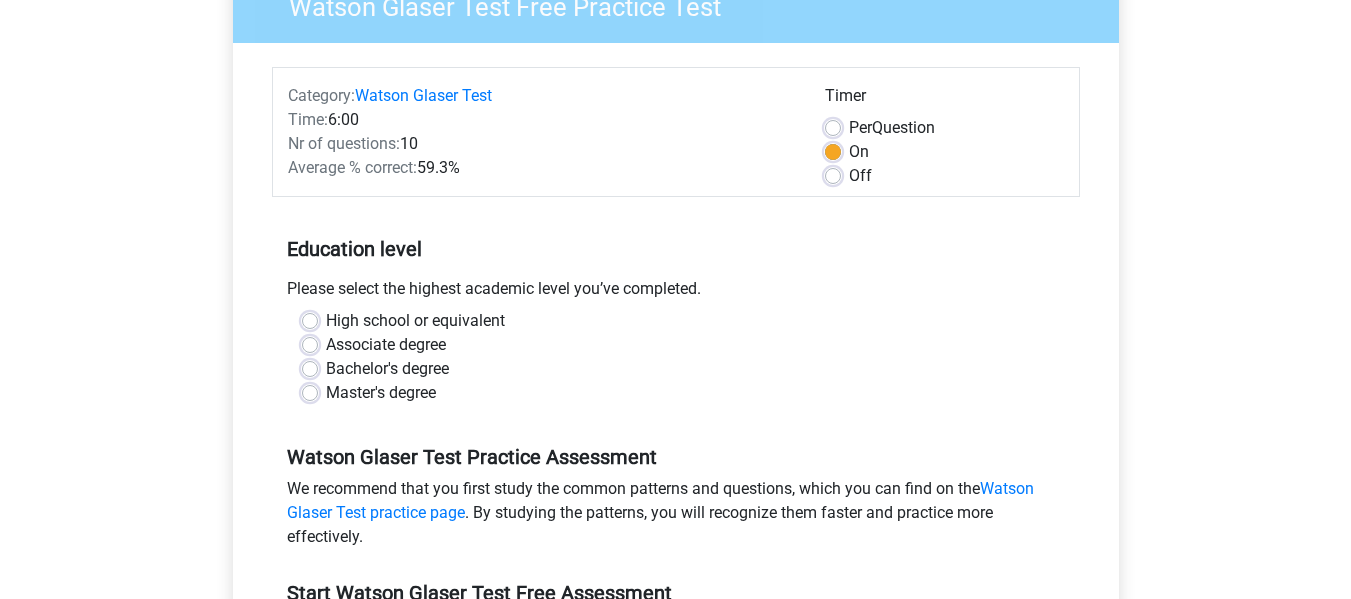 scroll, scrollTop: 200, scrollLeft: 0, axis: vertical 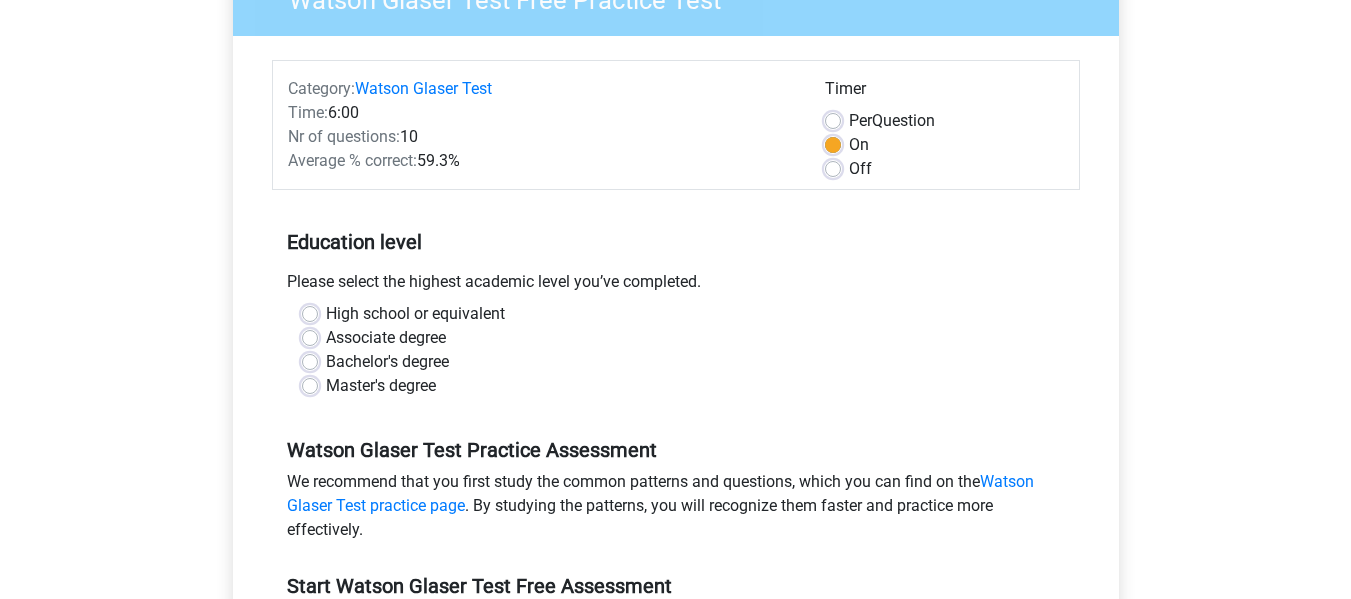 click on "Associate degree" at bounding box center [386, 338] 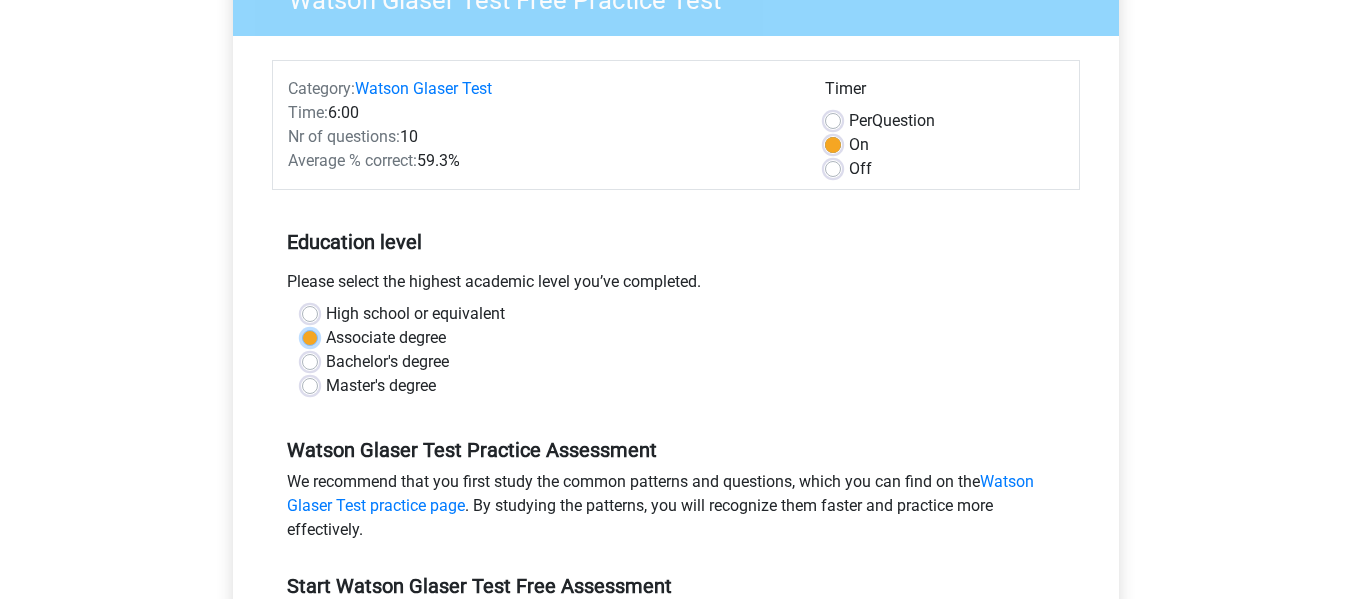 click on "Associate degree" at bounding box center [310, 336] 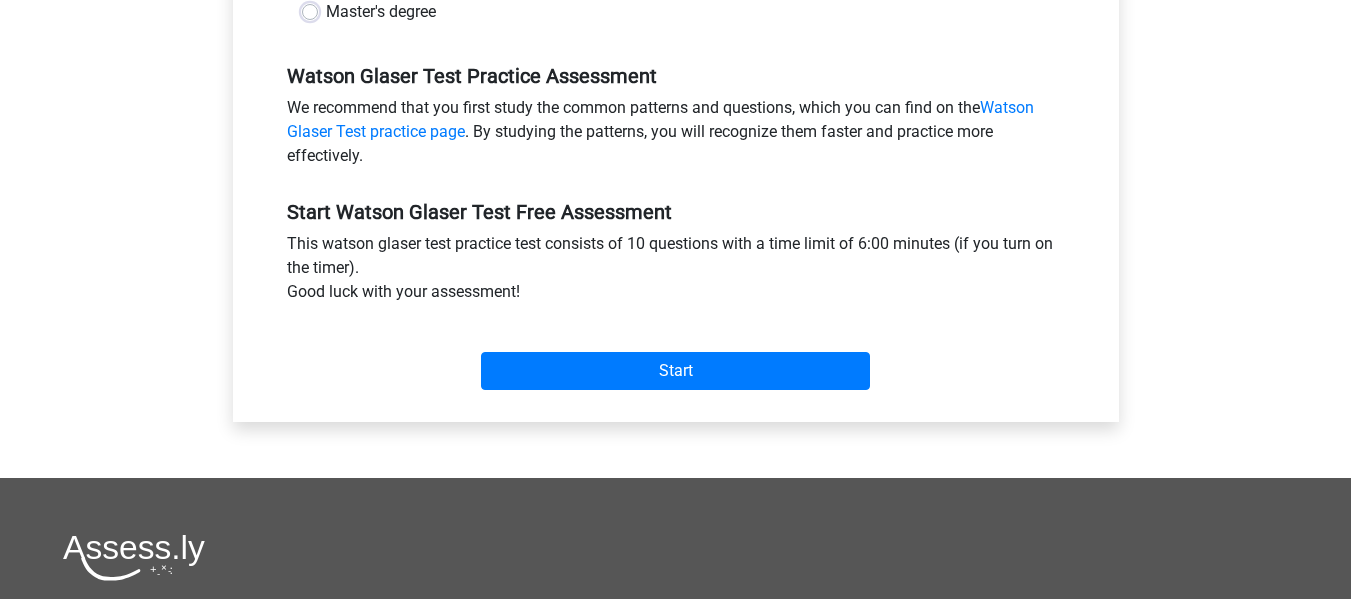 scroll, scrollTop: 600, scrollLeft: 0, axis: vertical 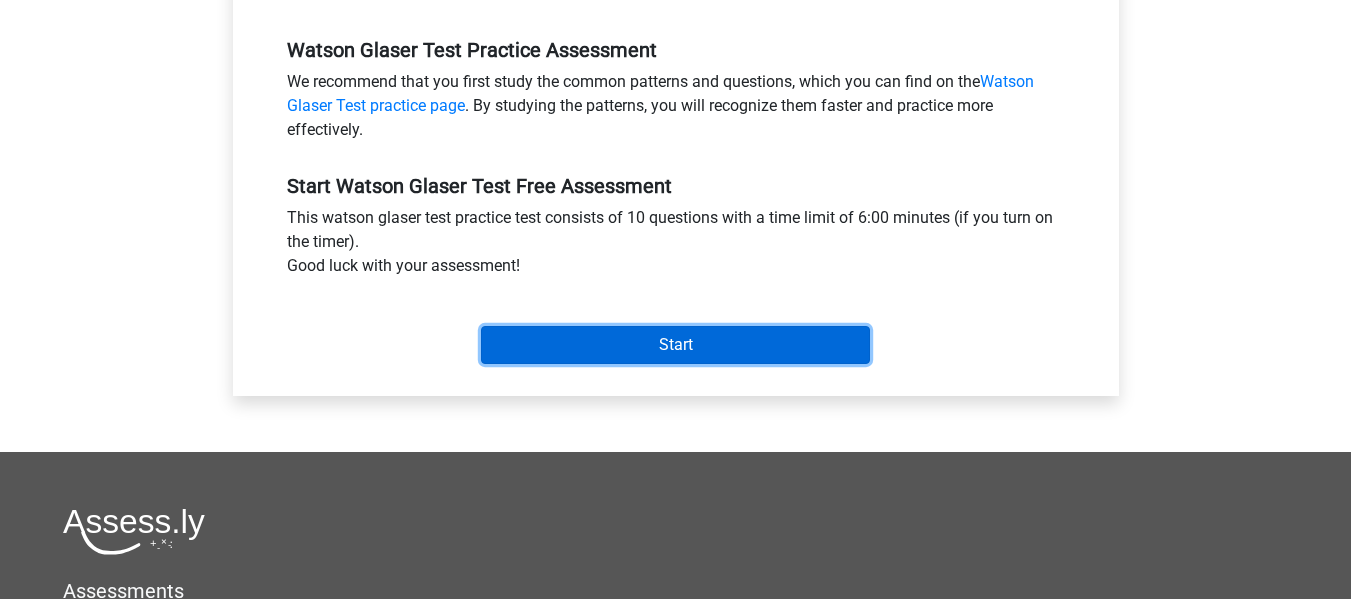 click on "Start" at bounding box center [675, 345] 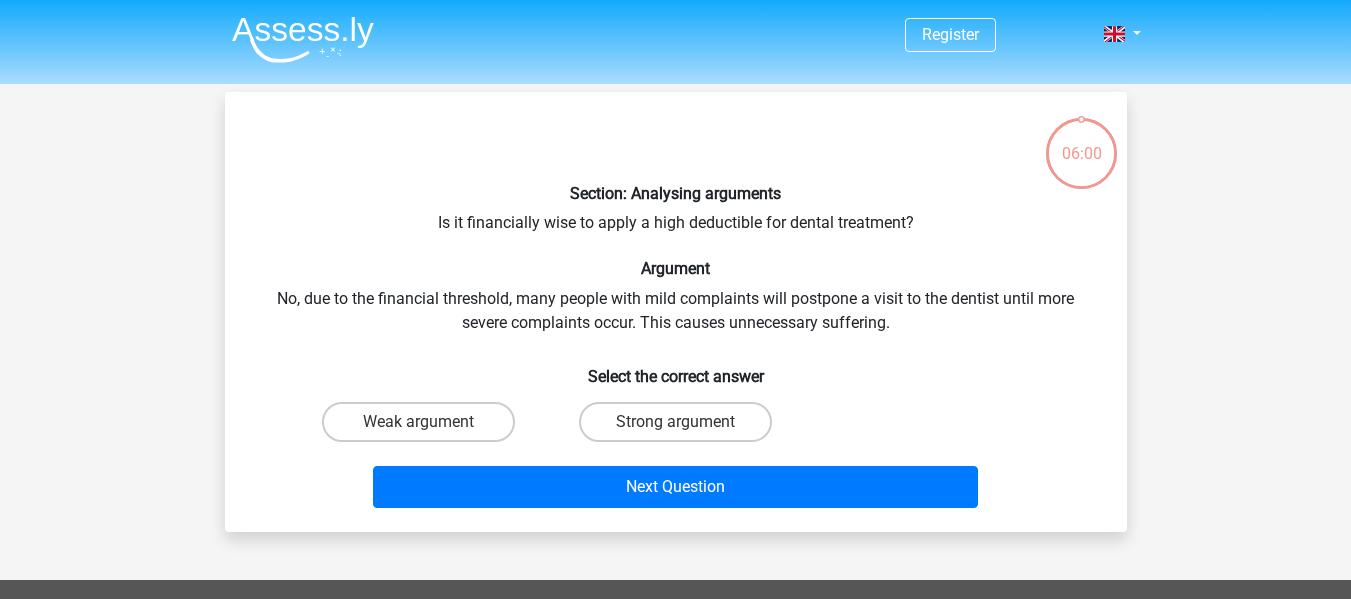 scroll, scrollTop: 0, scrollLeft: 0, axis: both 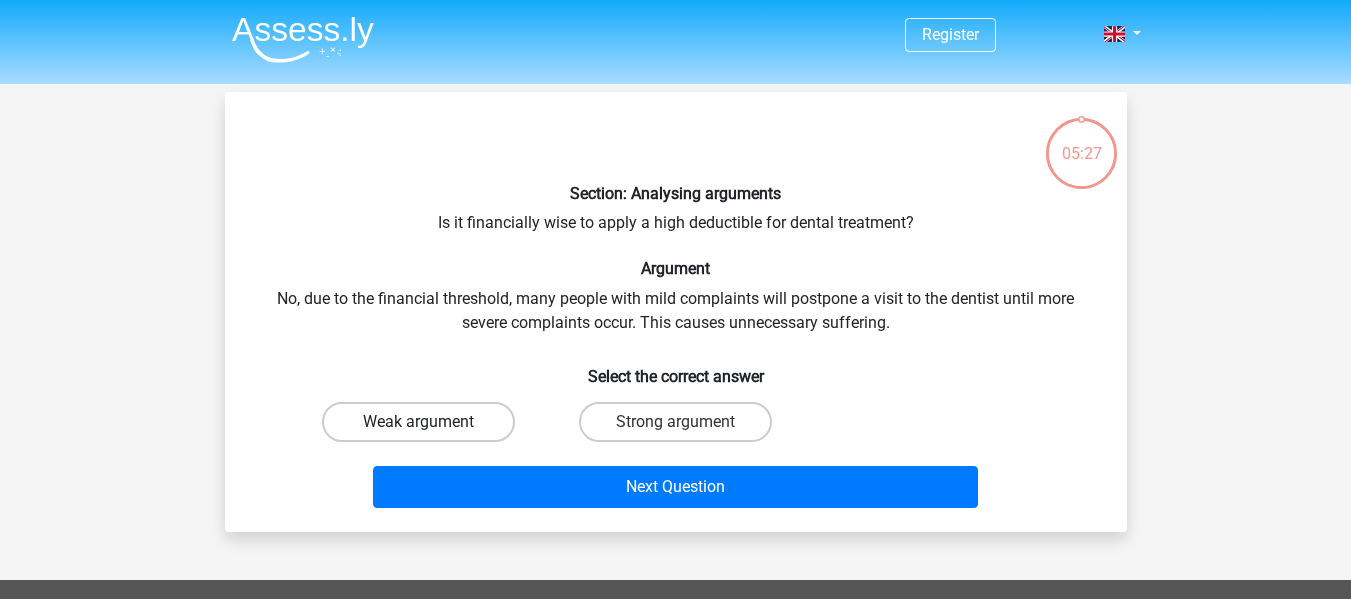 click on "Weak argument" at bounding box center (418, 422) 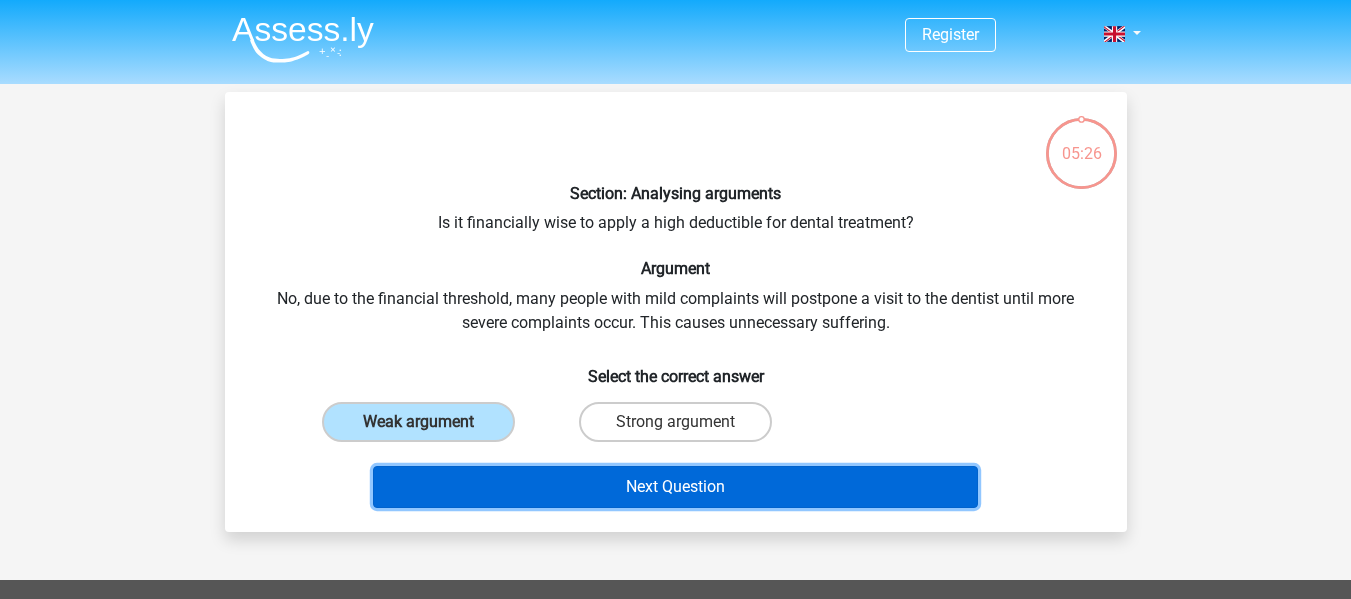 click on "Next Question" at bounding box center (675, 487) 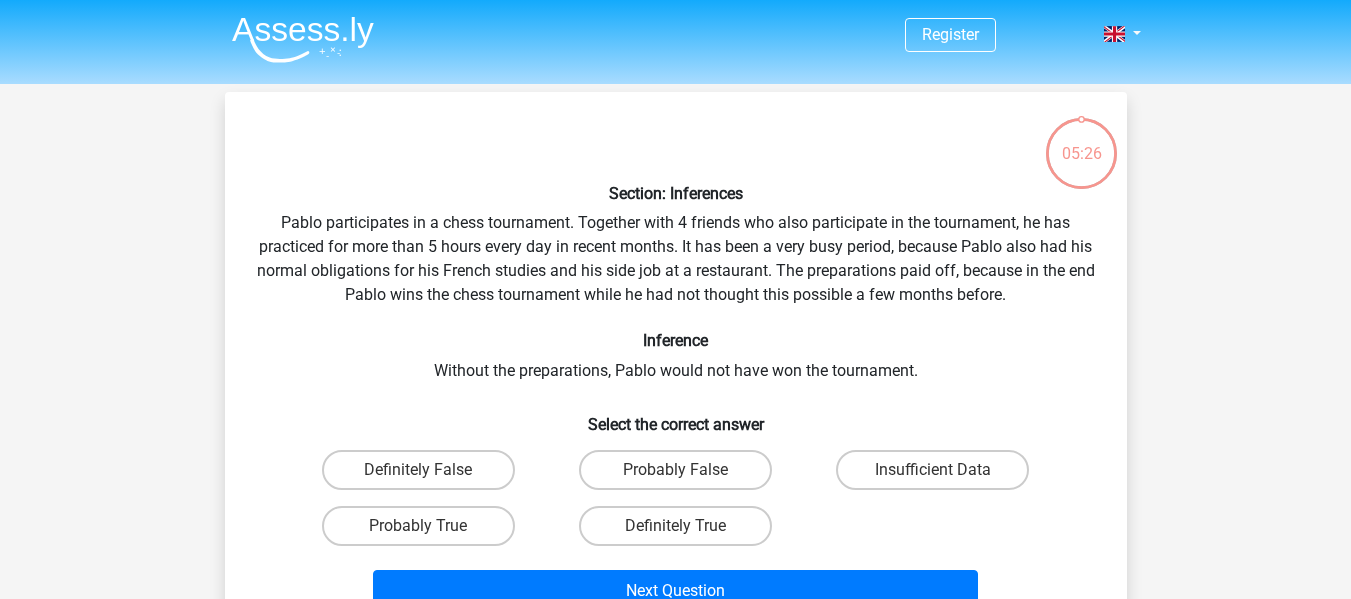 scroll, scrollTop: 92, scrollLeft: 0, axis: vertical 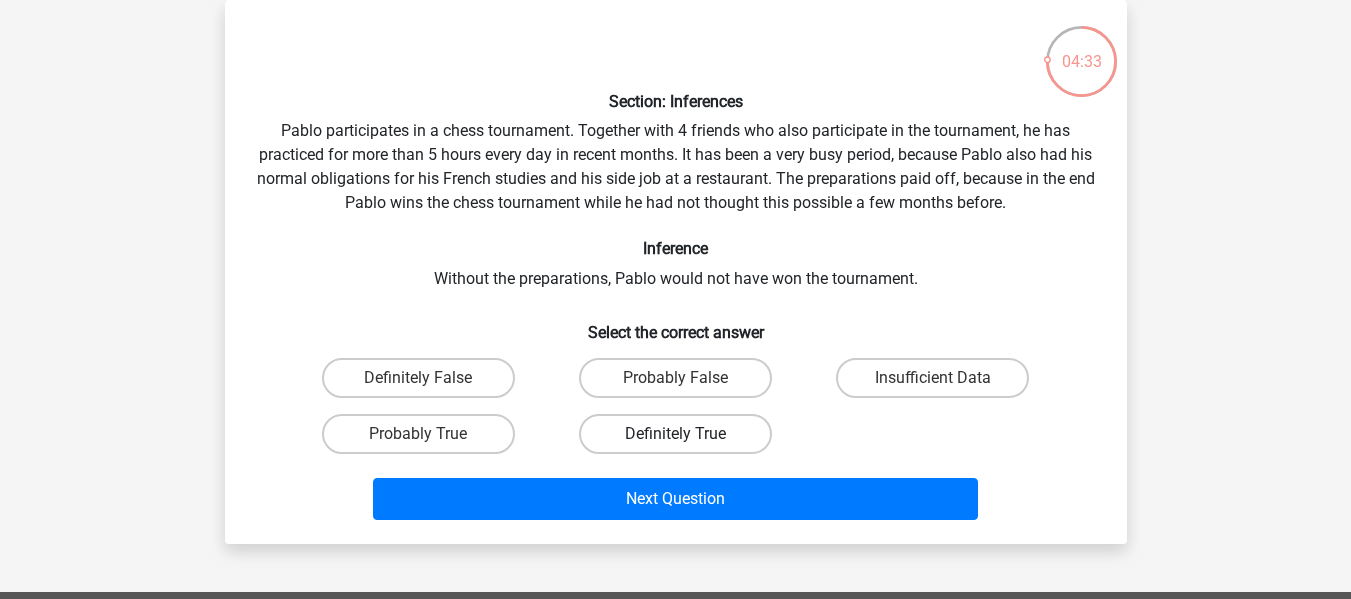click on "Definitely True" at bounding box center [675, 434] 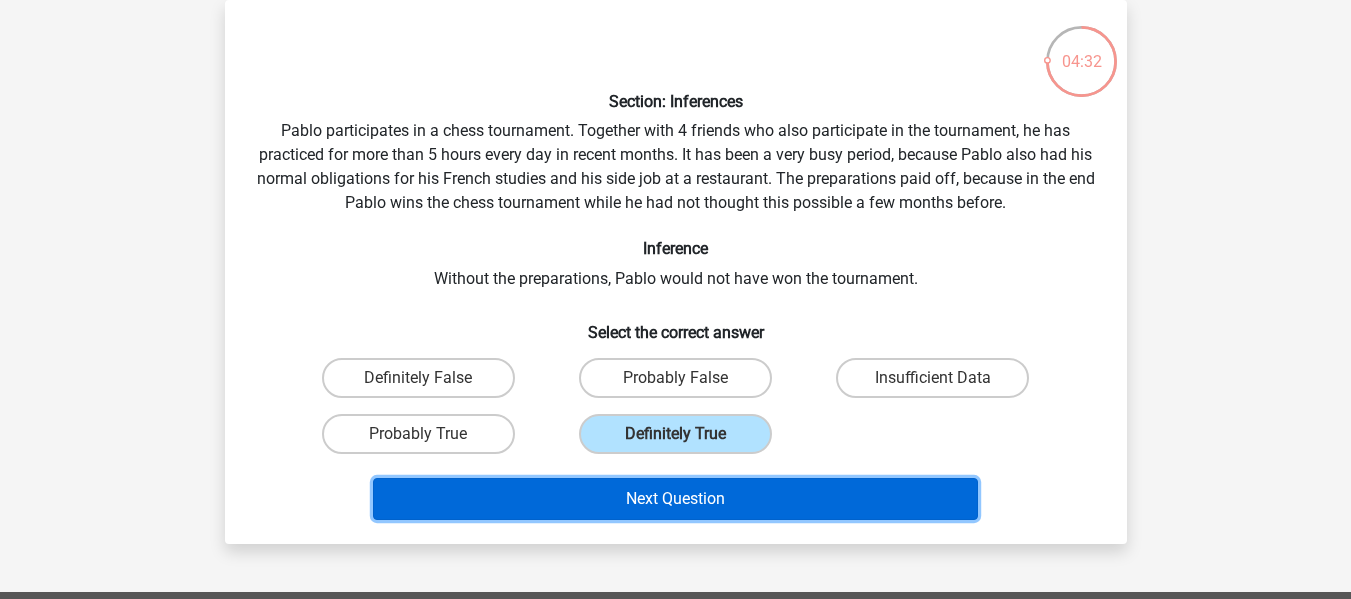 click on "Next Question" at bounding box center (675, 499) 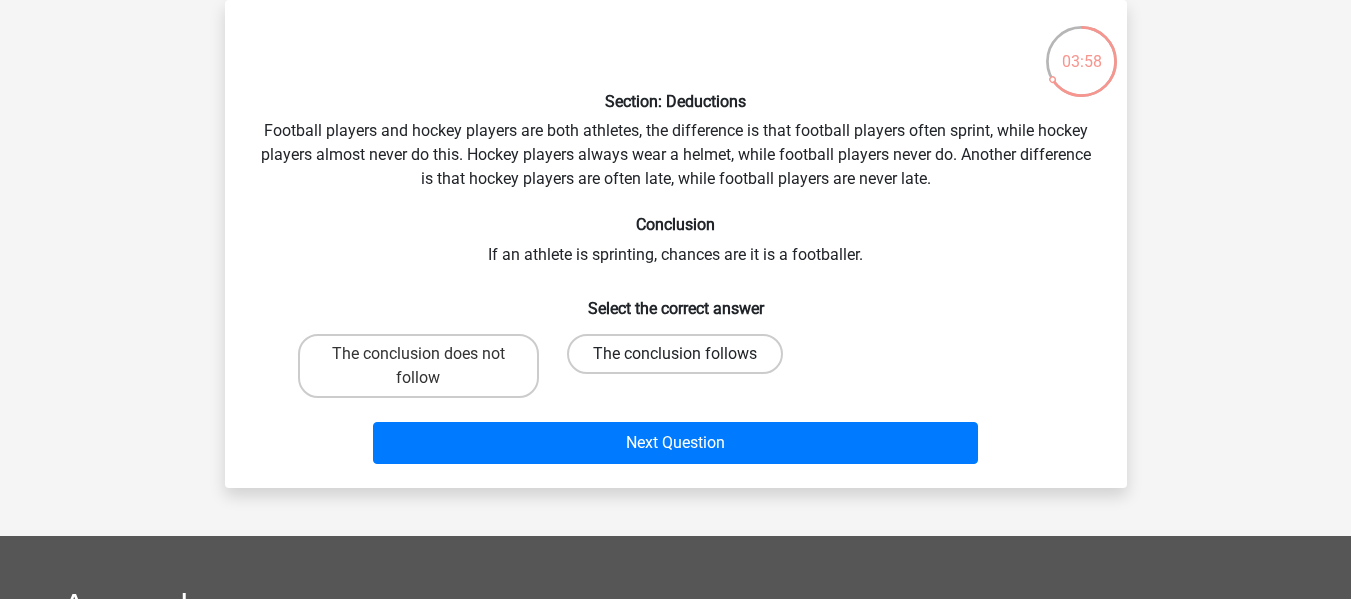 click on "The conclusion follows" at bounding box center (675, 354) 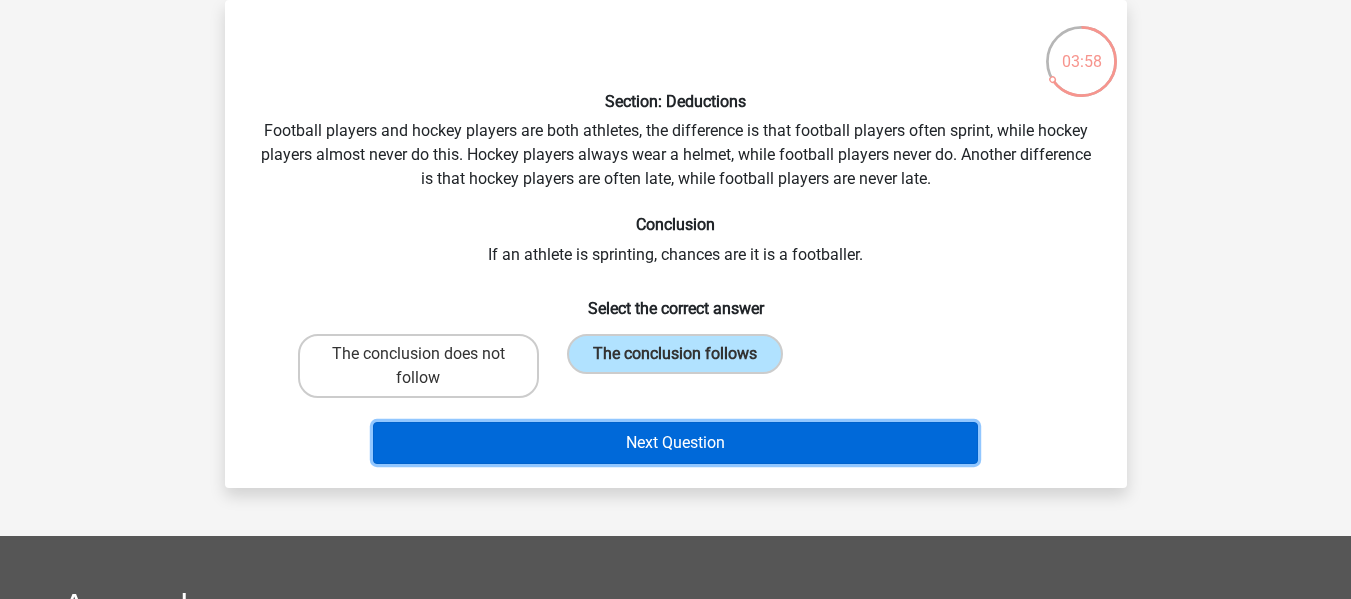 click on "Next Question" at bounding box center [675, 443] 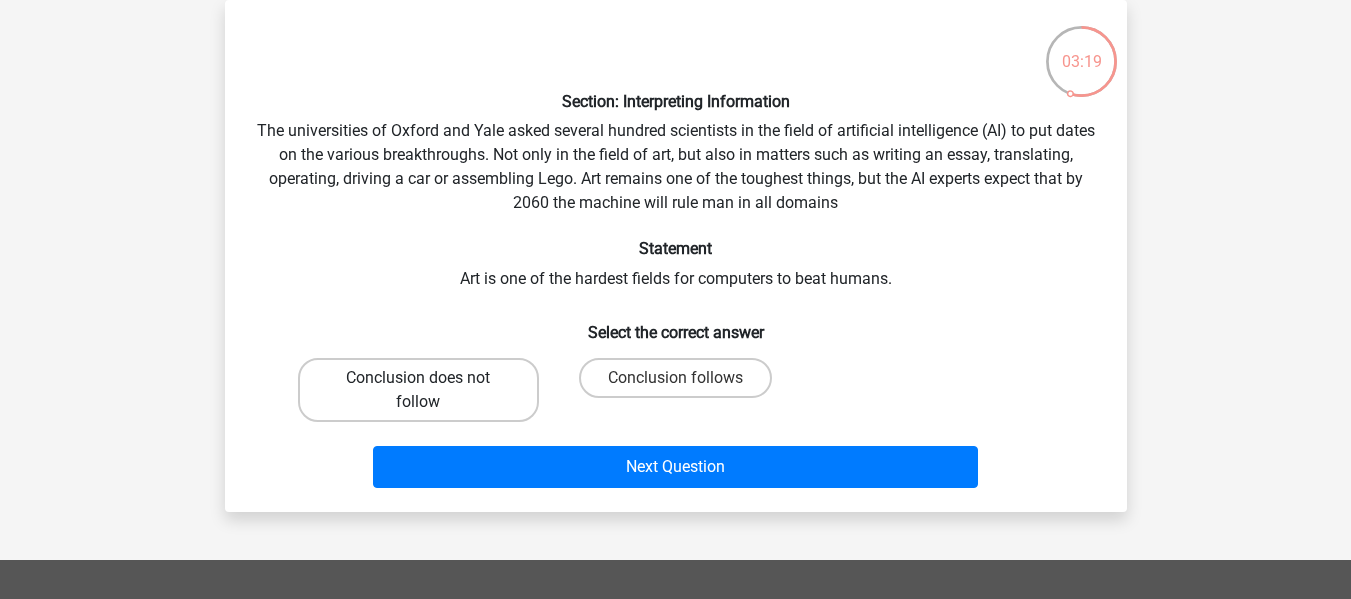 click on "Conclusion does not follow" at bounding box center (418, 390) 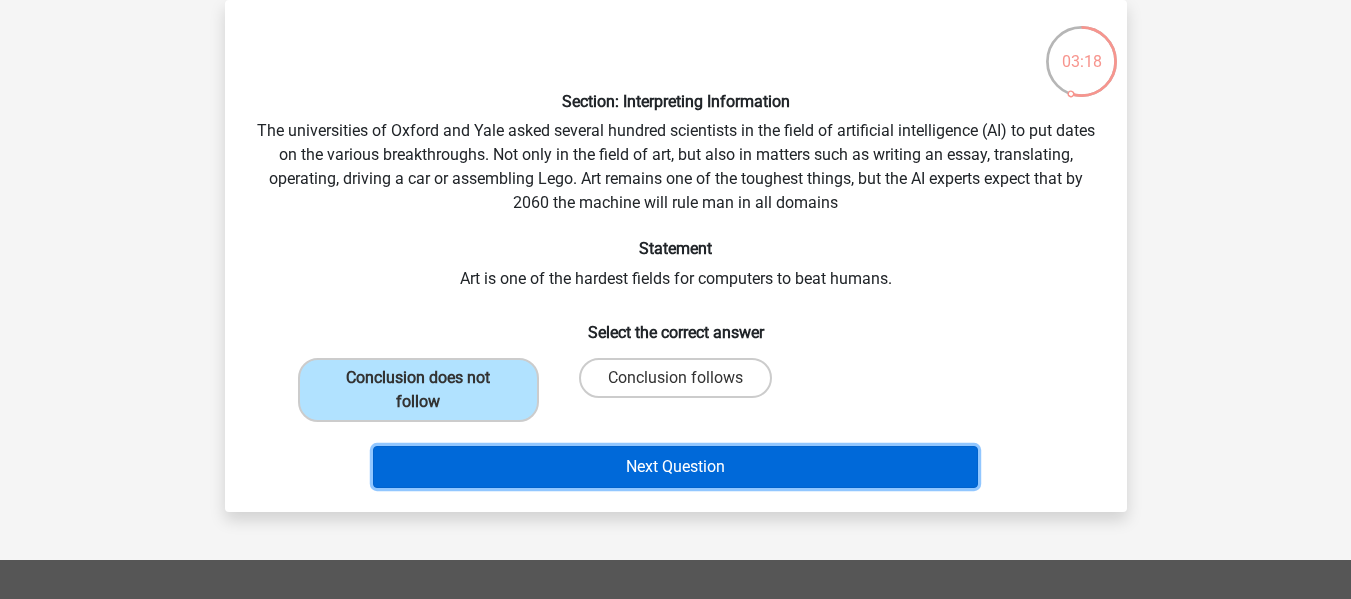 click on "Next Question" at bounding box center (675, 467) 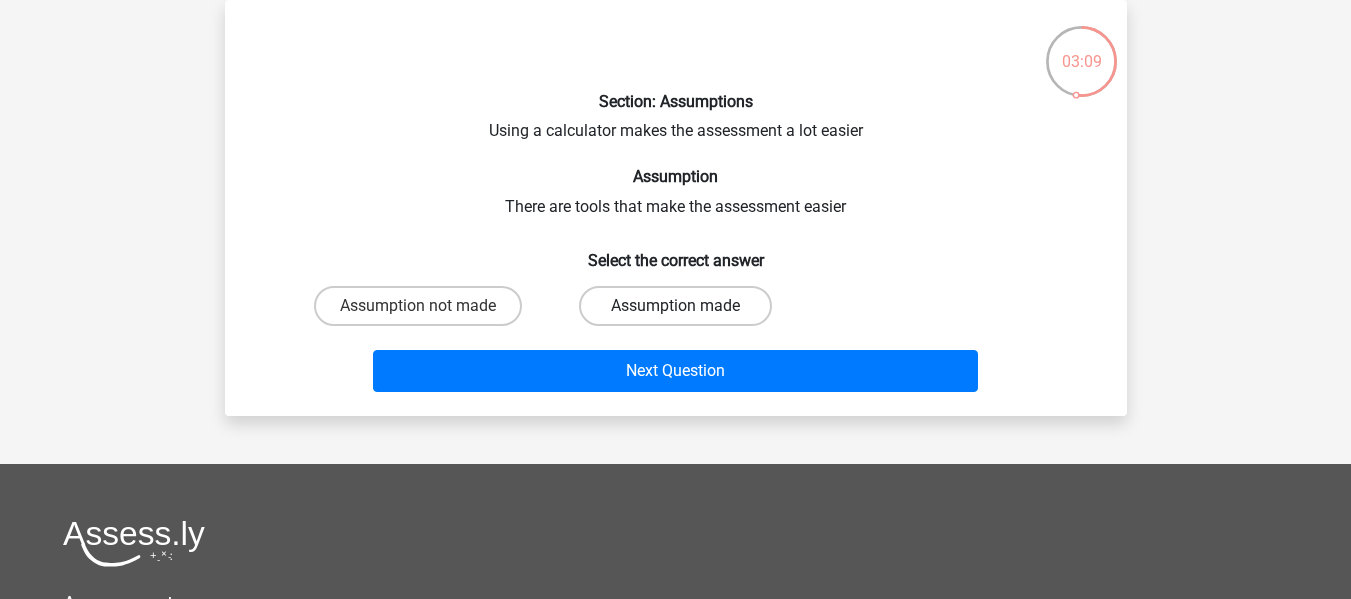 click on "Assumption made" at bounding box center (675, 306) 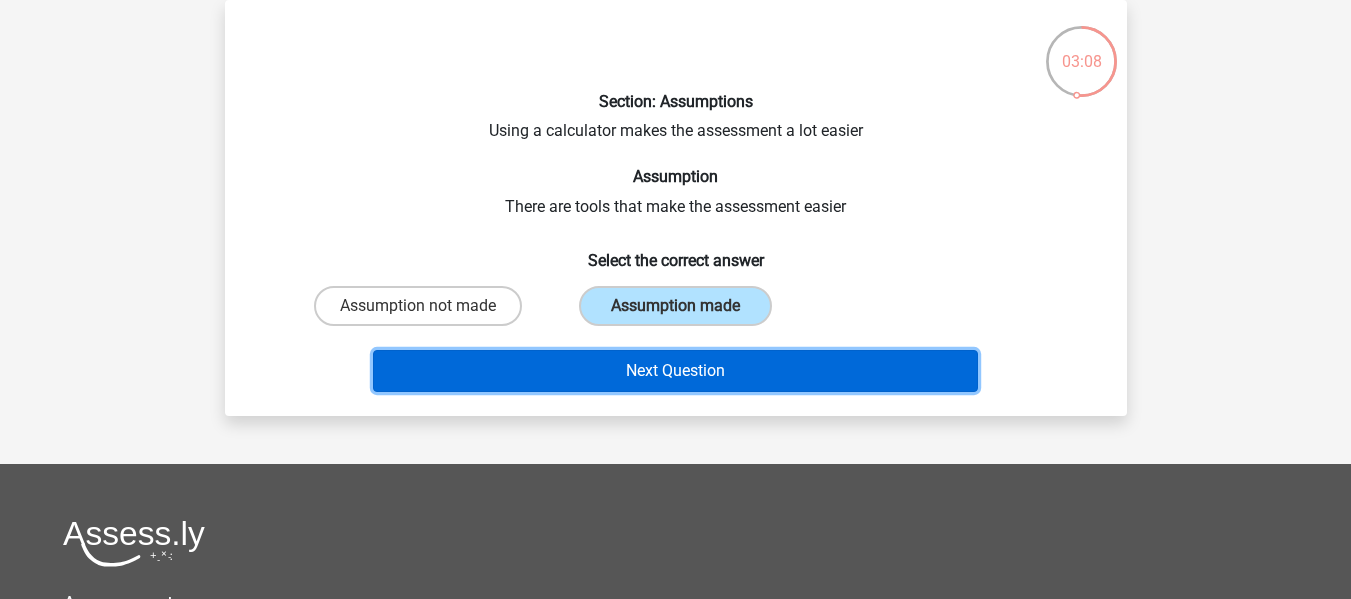 click on "Next Question" at bounding box center [675, 371] 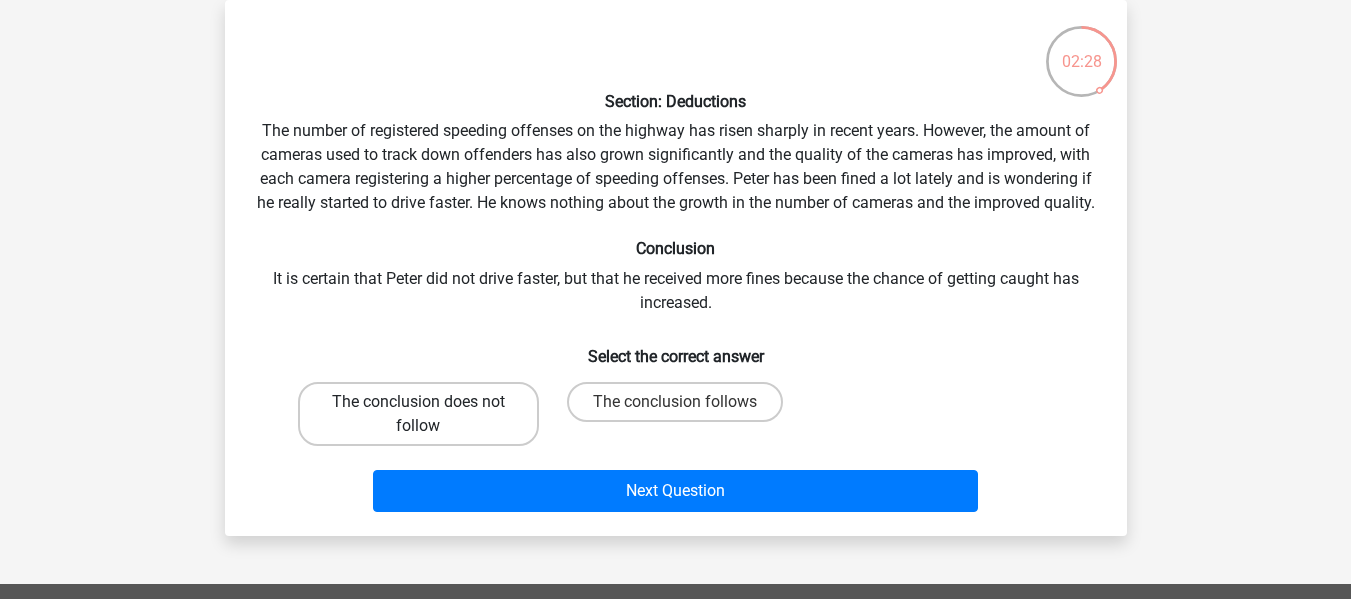click on "The conclusion does not follow" at bounding box center [418, 414] 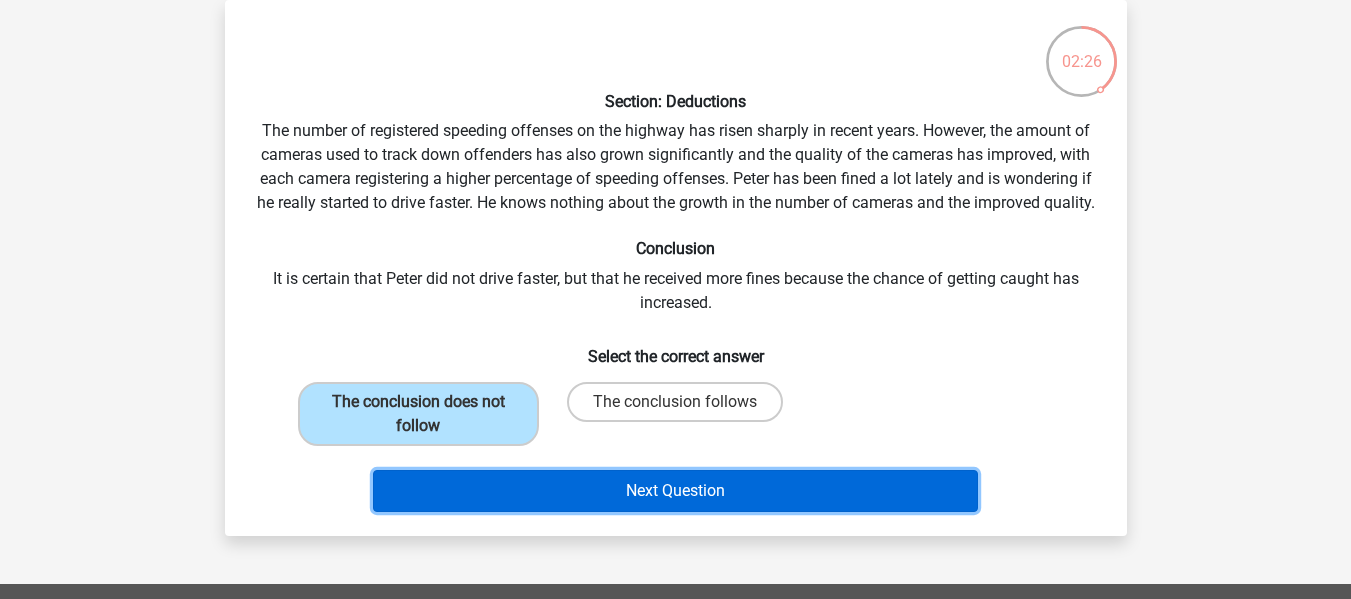 click on "Next Question" at bounding box center [675, 491] 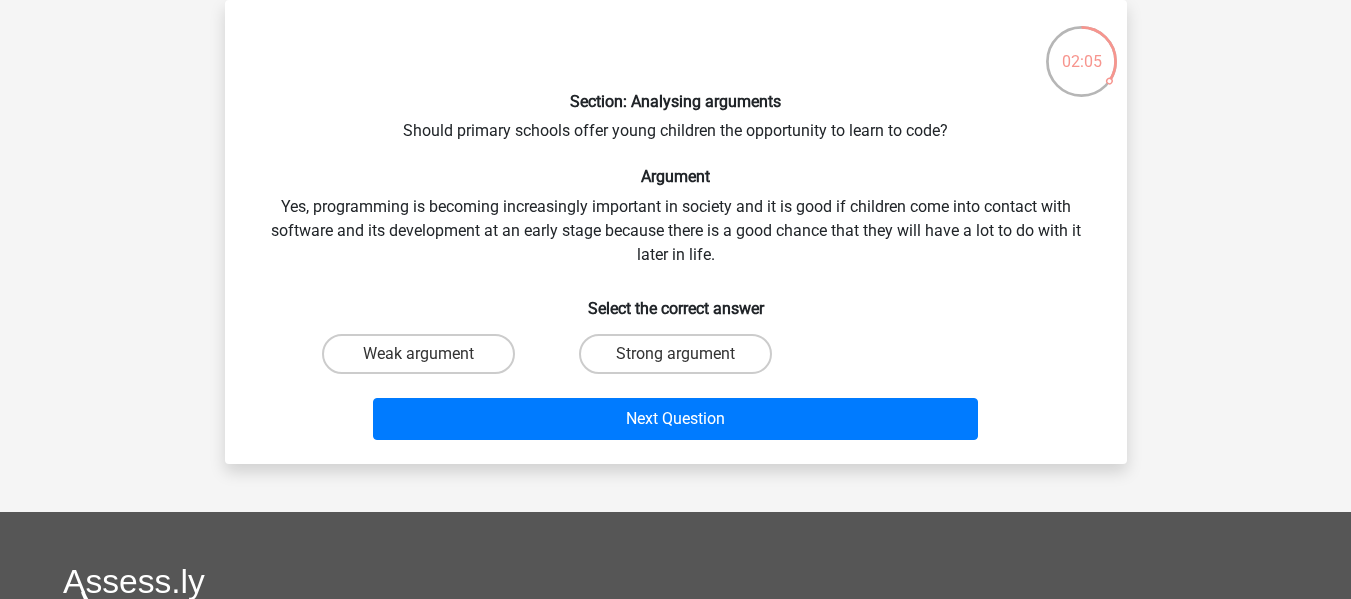 click on "Strong argument" at bounding box center (681, 360) 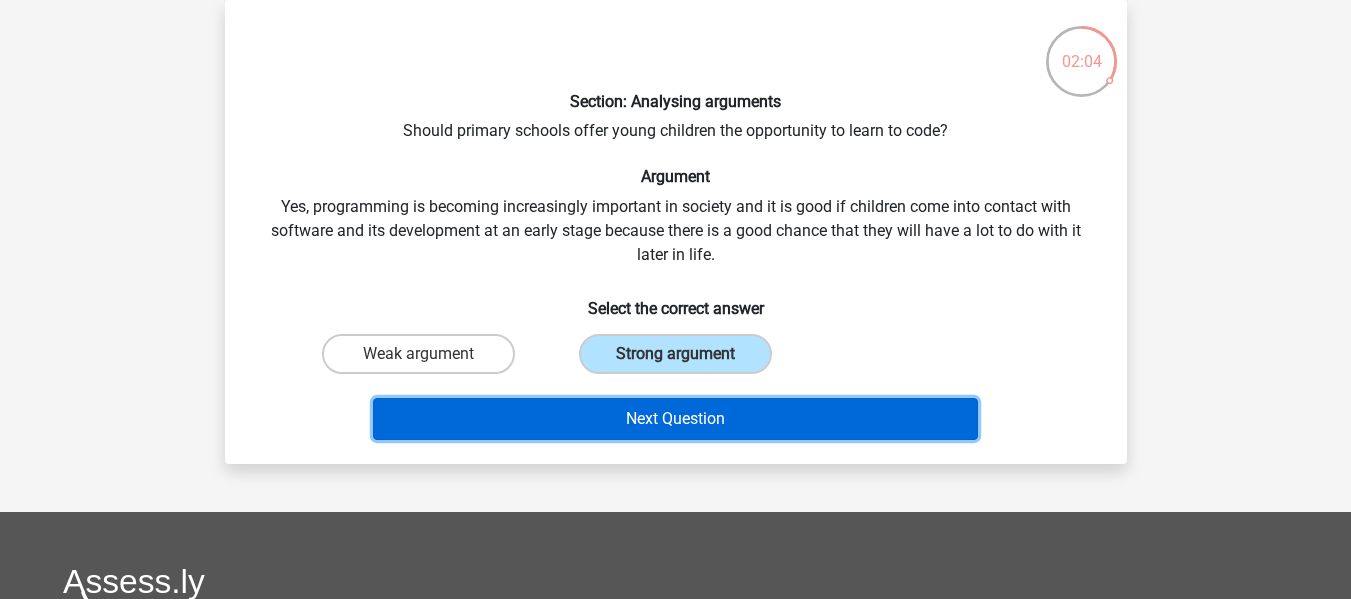 click on "Next Question" at bounding box center (675, 419) 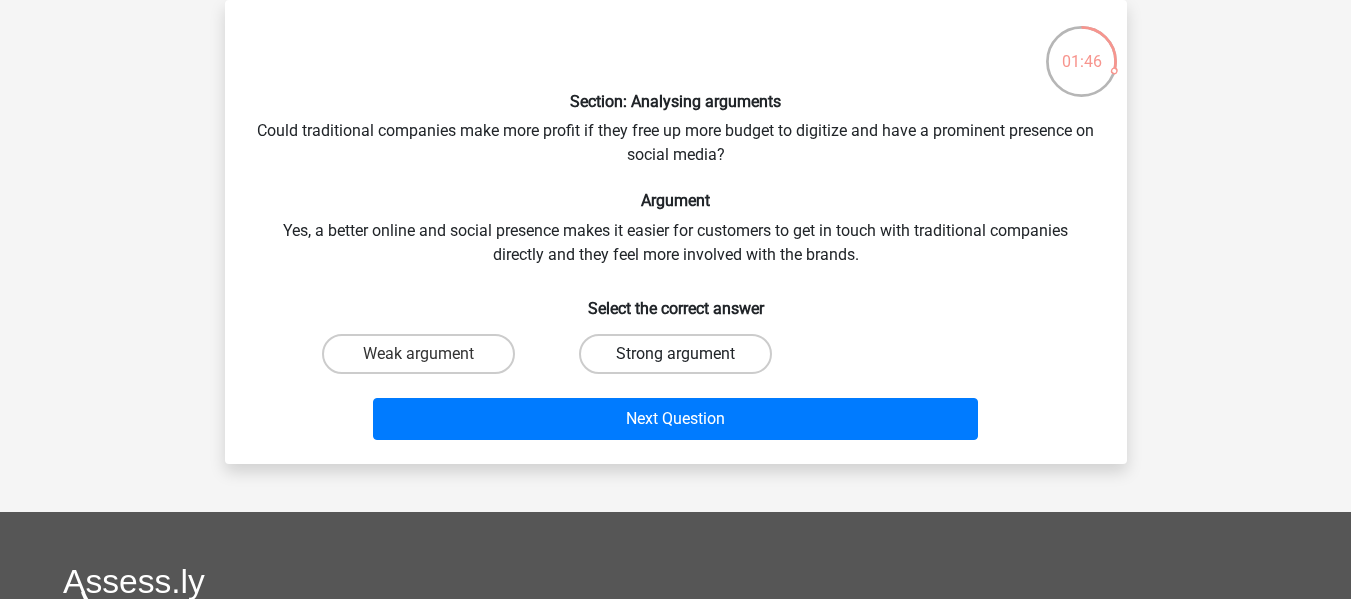 click on "Strong argument" at bounding box center [675, 354] 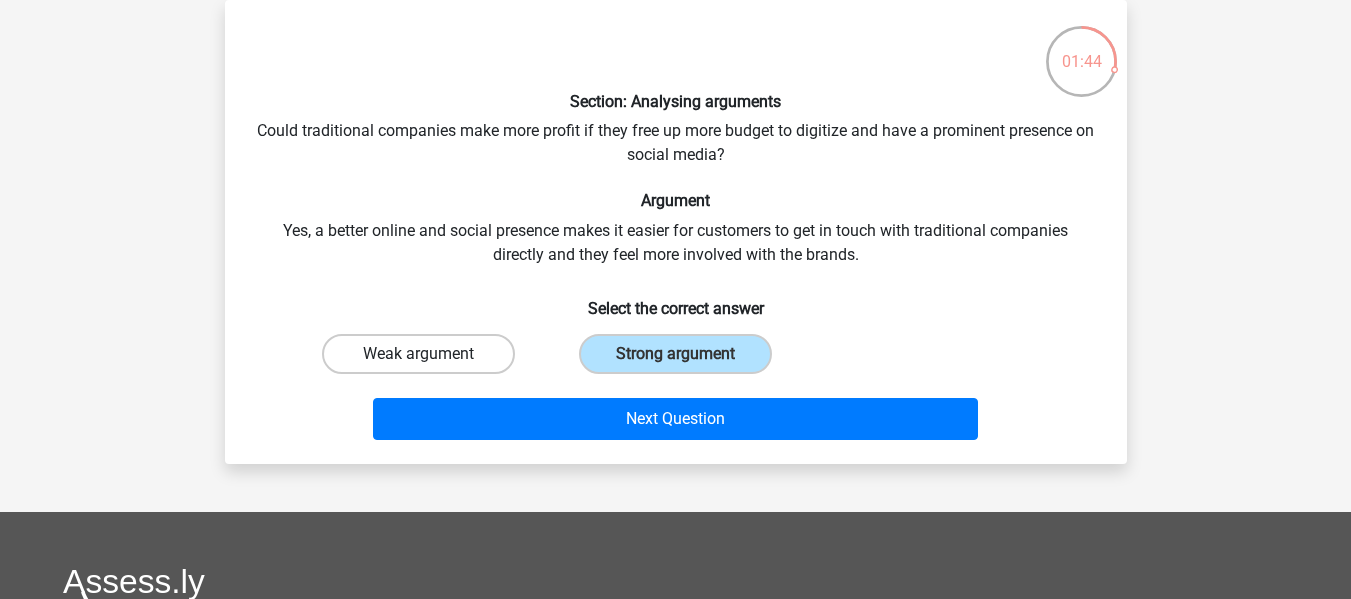 click on "Weak argument" at bounding box center (418, 354) 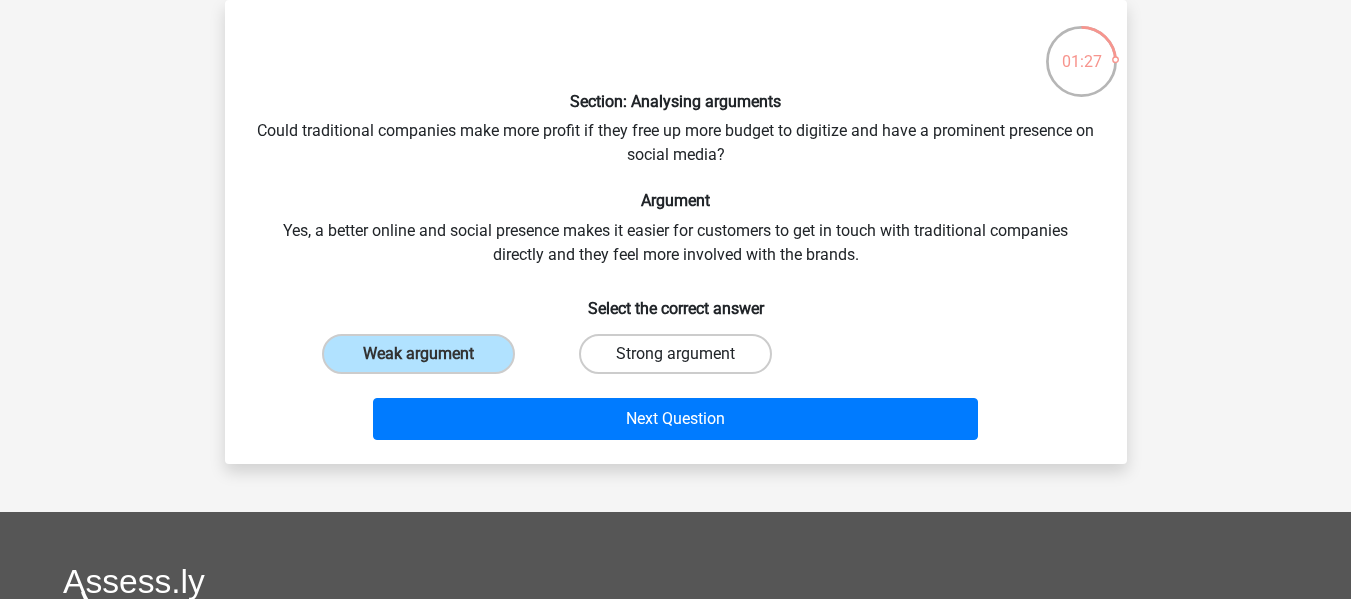 click on "Strong argument" at bounding box center [675, 354] 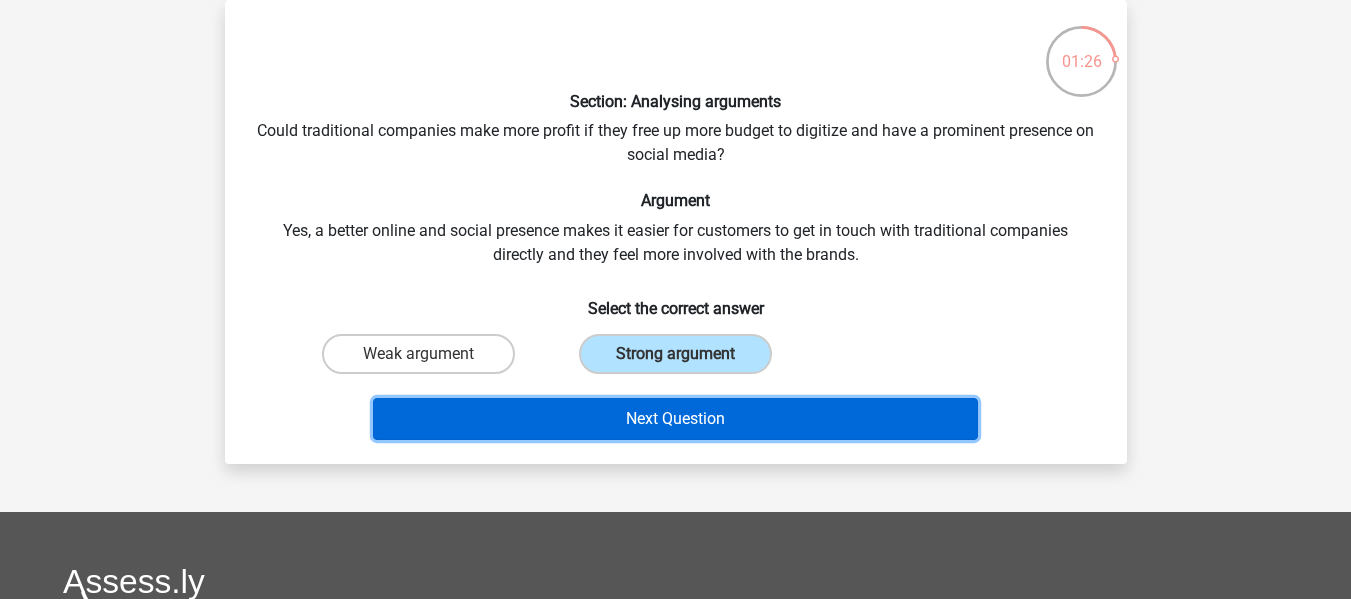 click on "Next Question" at bounding box center (675, 419) 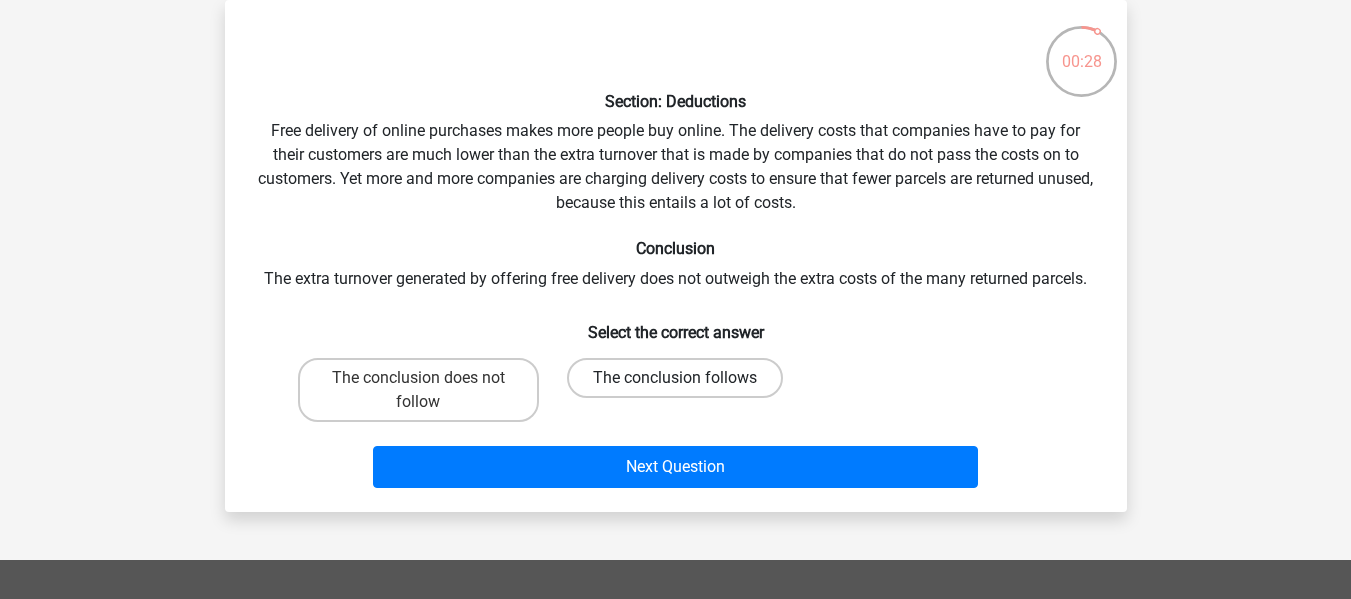 click on "The conclusion follows" at bounding box center [675, 378] 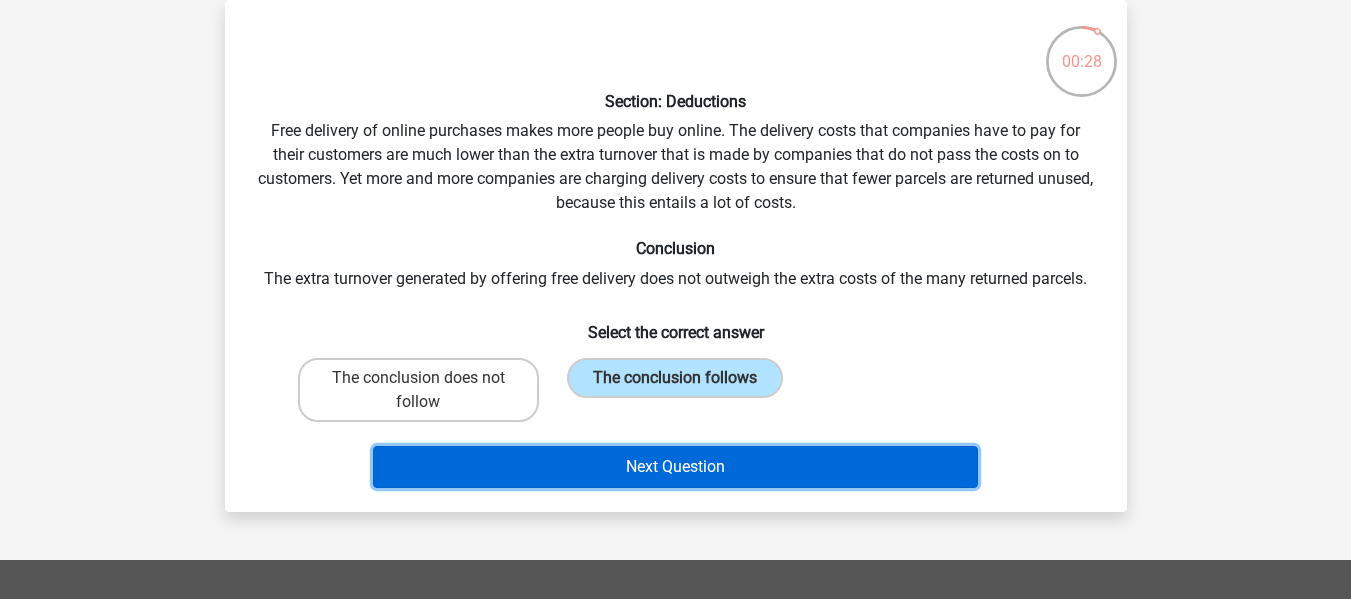 click on "Next Question" at bounding box center [675, 467] 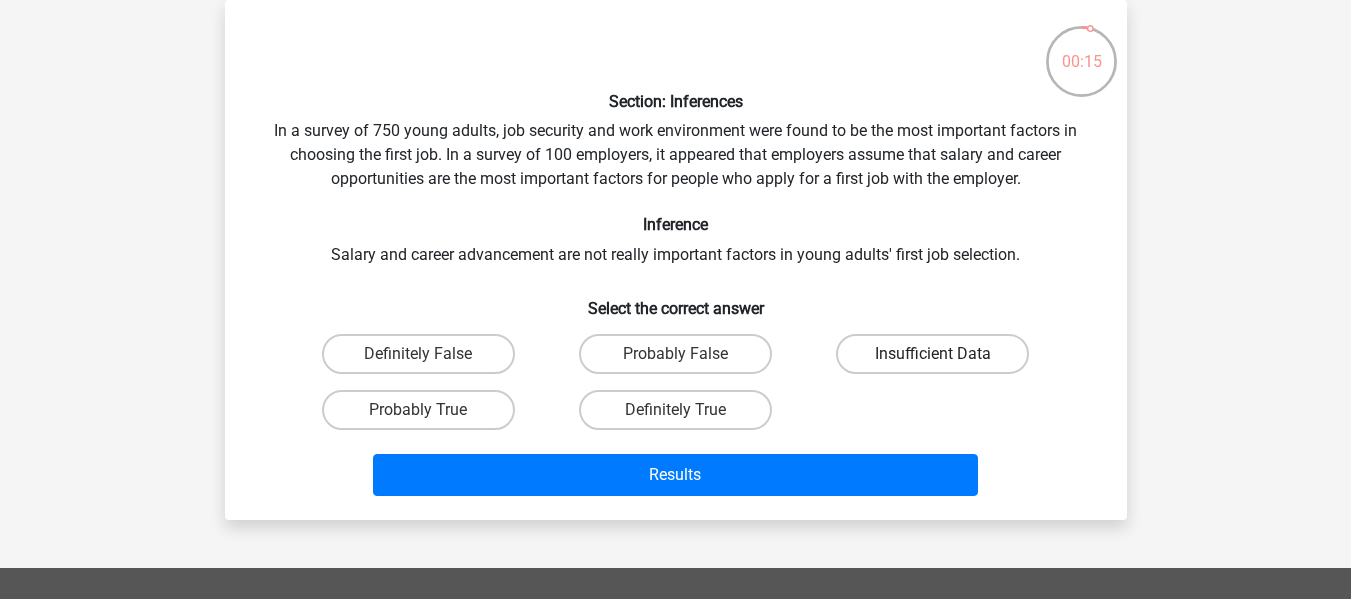 click on "Insufficient Data" at bounding box center [932, 354] 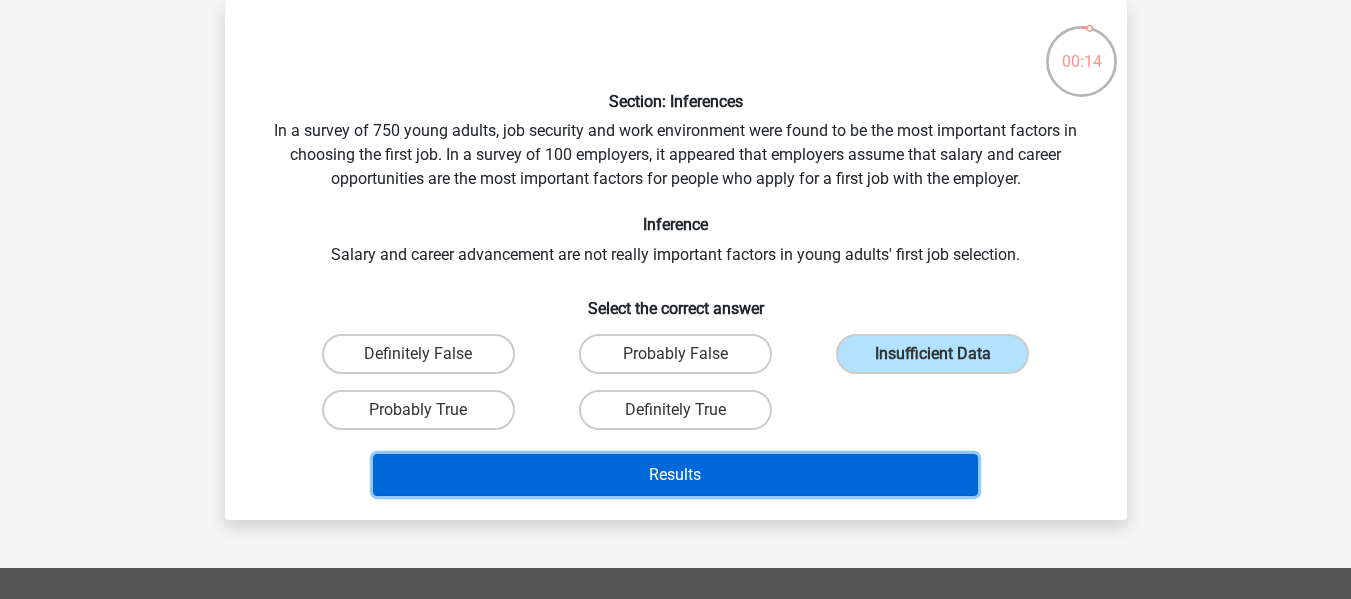 click on "Results" at bounding box center (675, 475) 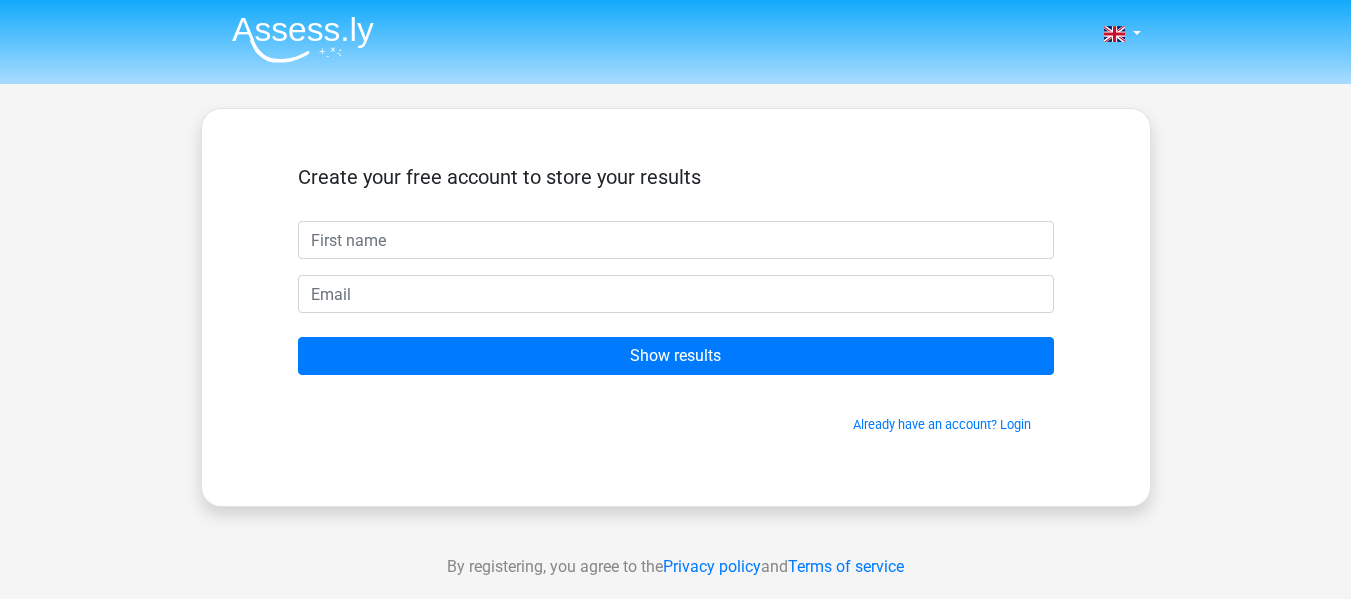 scroll, scrollTop: 0, scrollLeft: 0, axis: both 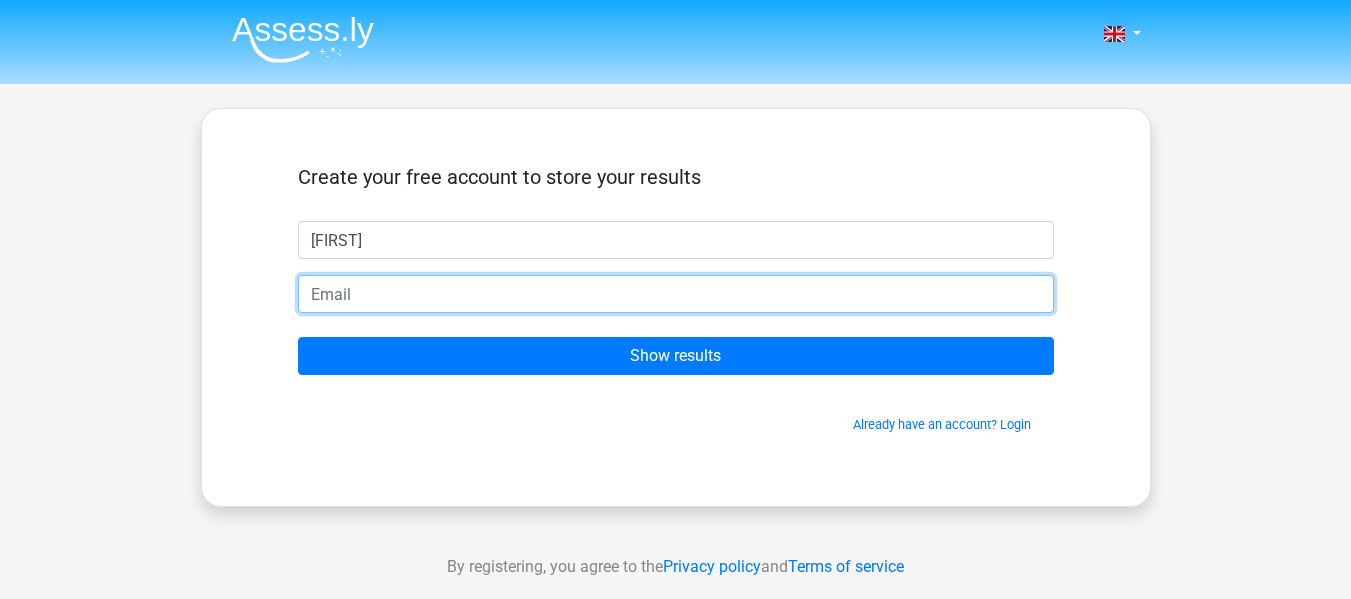 click at bounding box center [676, 294] 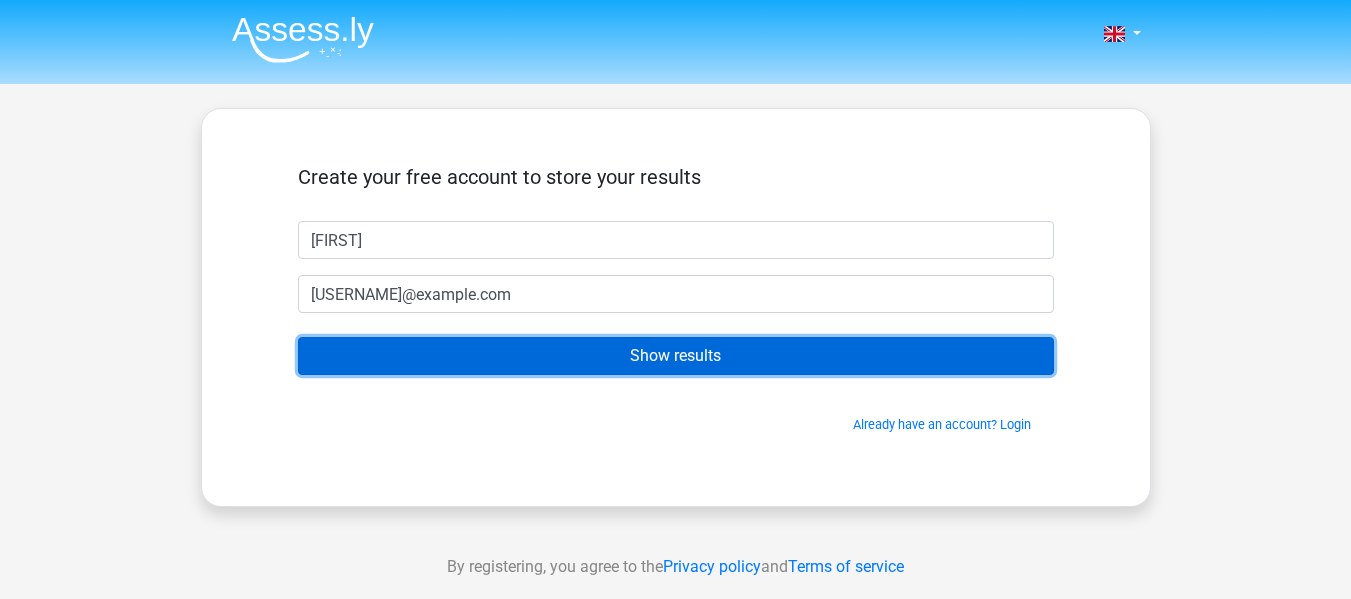 click on "Show results" at bounding box center (676, 356) 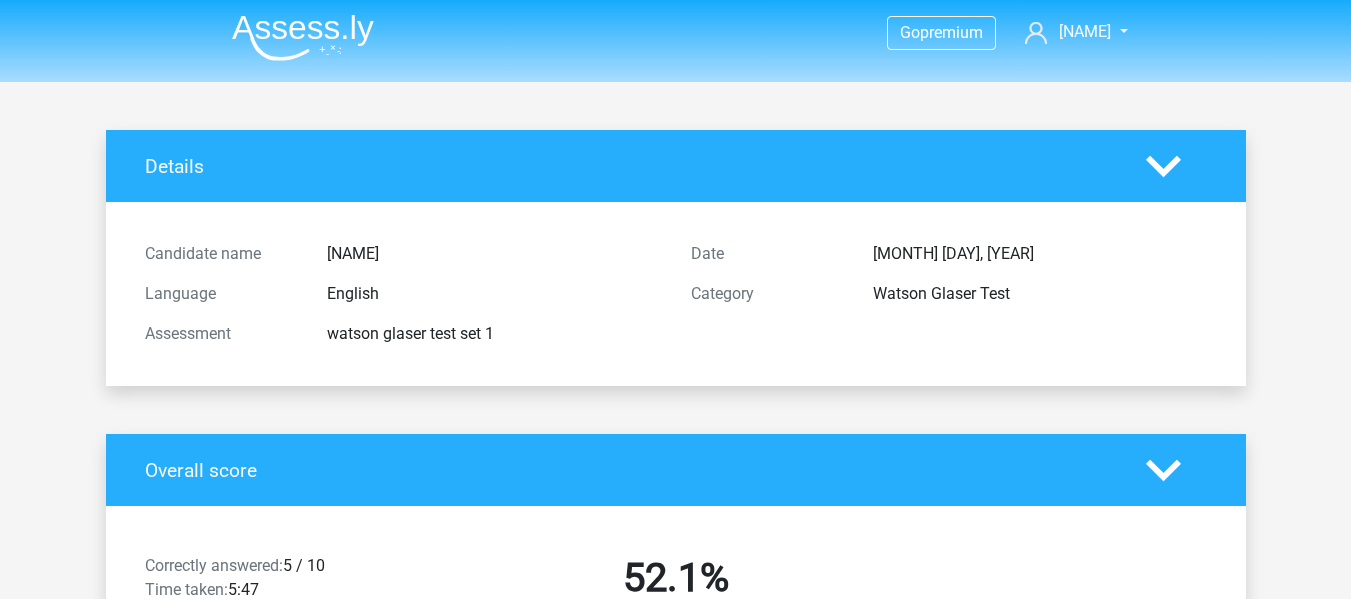 scroll, scrollTop: 0, scrollLeft: 0, axis: both 